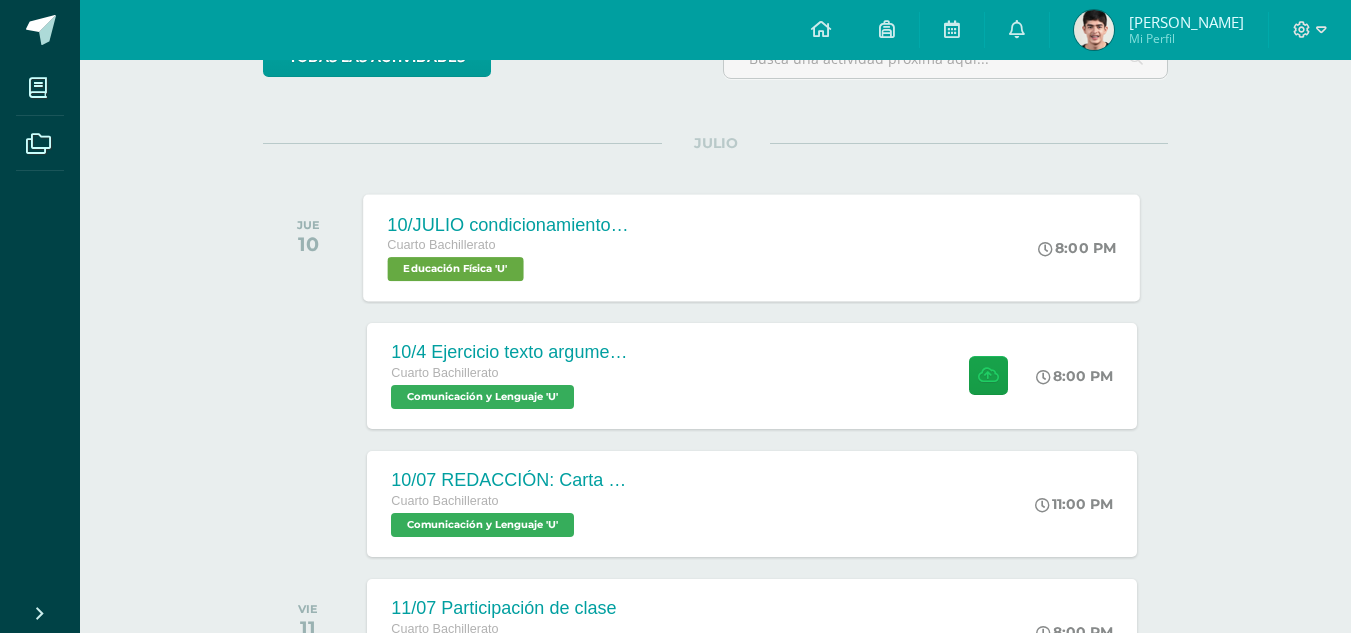 scroll, scrollTop: 0, scrollLeft: 0, axis: both 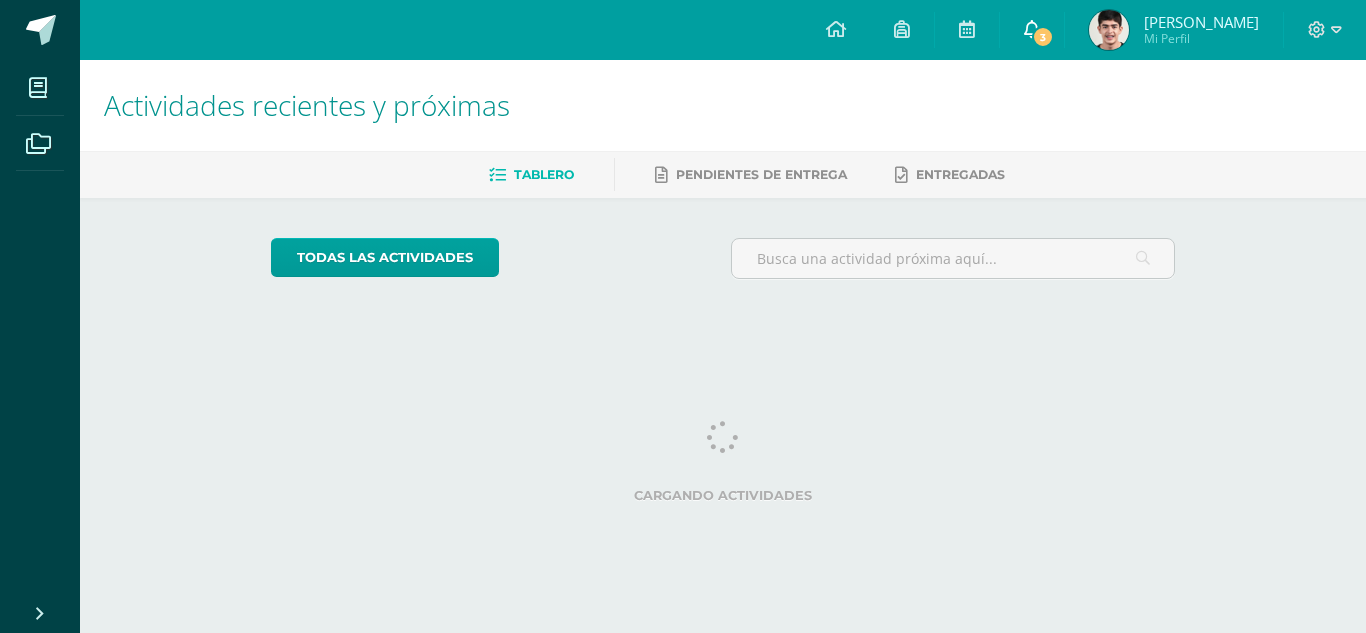 click on "3" at bounding box center (1032, 30) 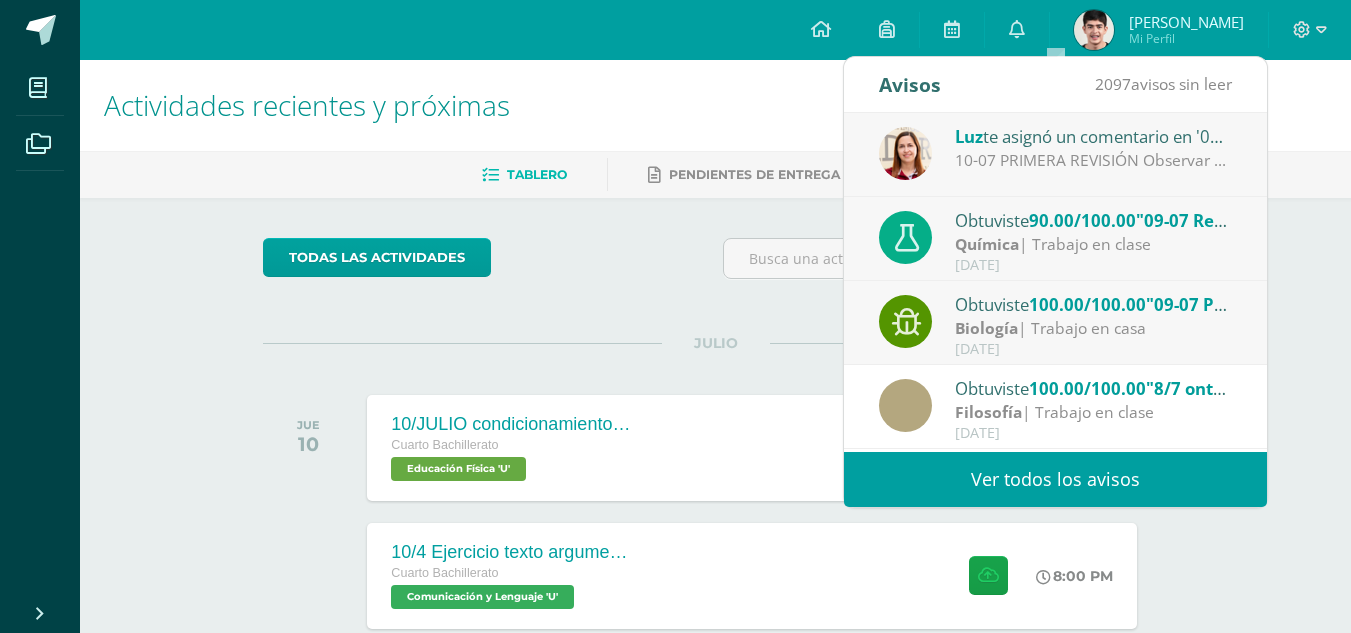 click on "10-07 PRIMERA REVISIÓN
Observar que los incisos del ejercicio 6 falta colocar en algunos di, tri o tetra." at bounding box center [1094, 160] 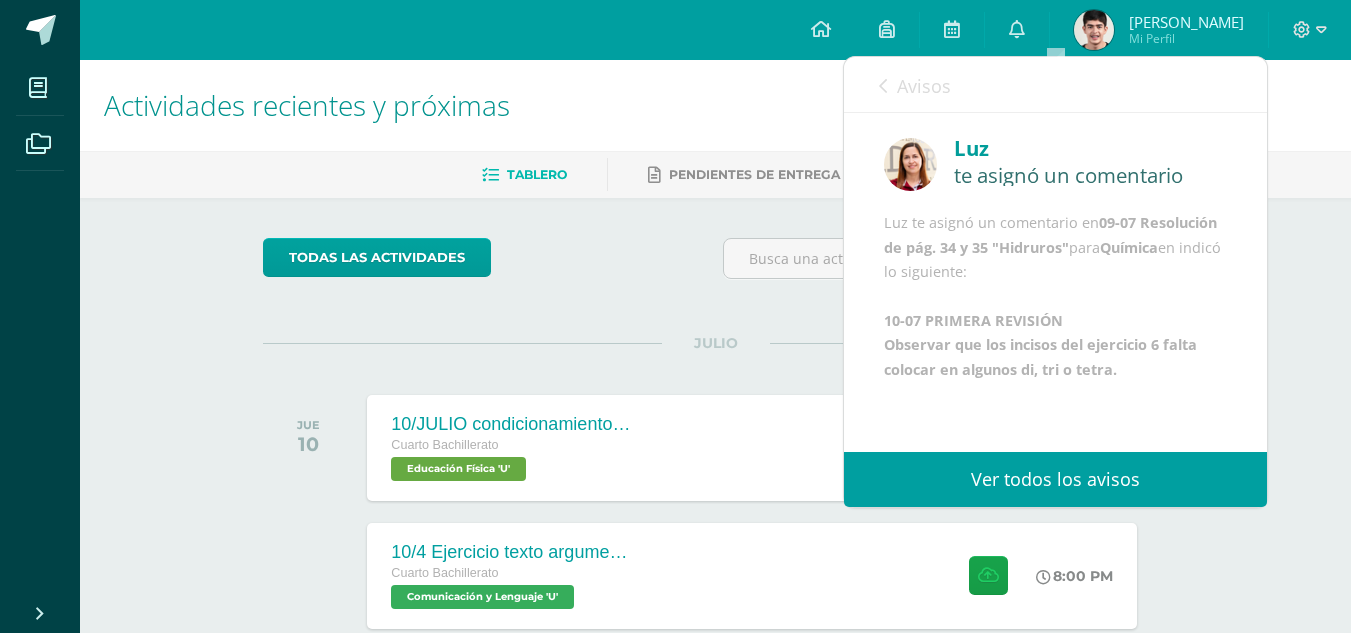 scroll, scrollTop: 73, scrollLeft: 0, axis: vertical 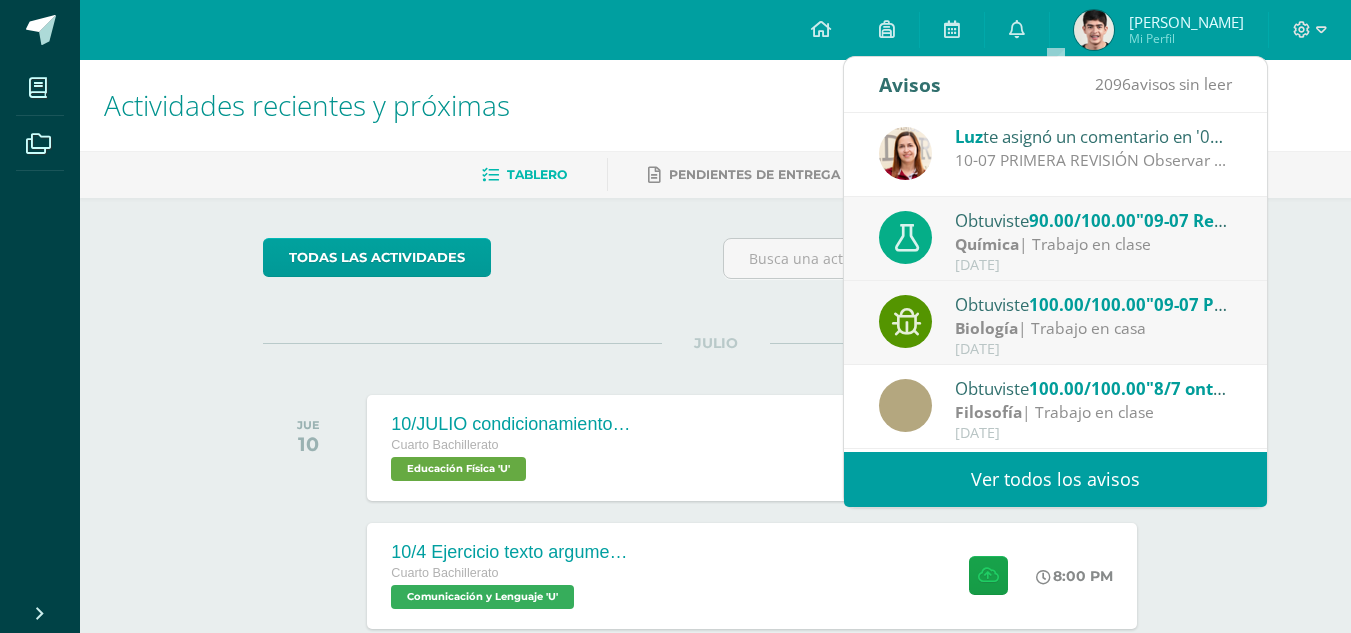 click on "Química
| Trabajo en clase" at bounding box center [1094, 244] 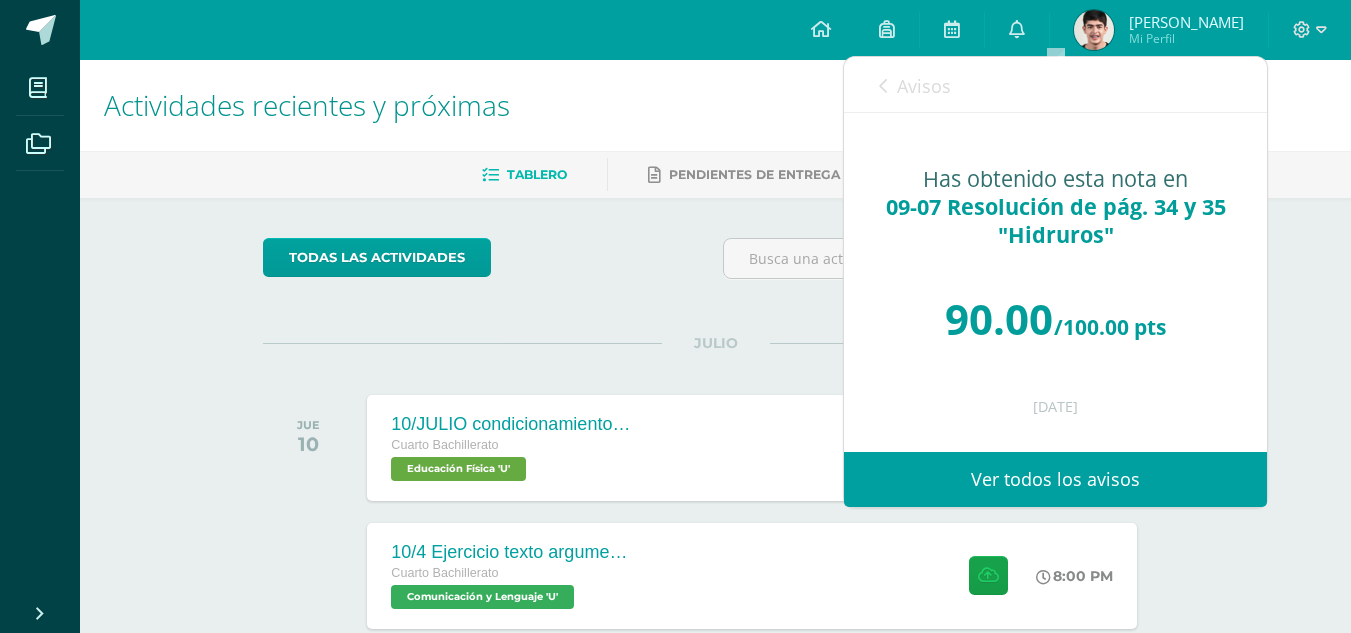 click on "Avisos" at bounding box center [924, 86] 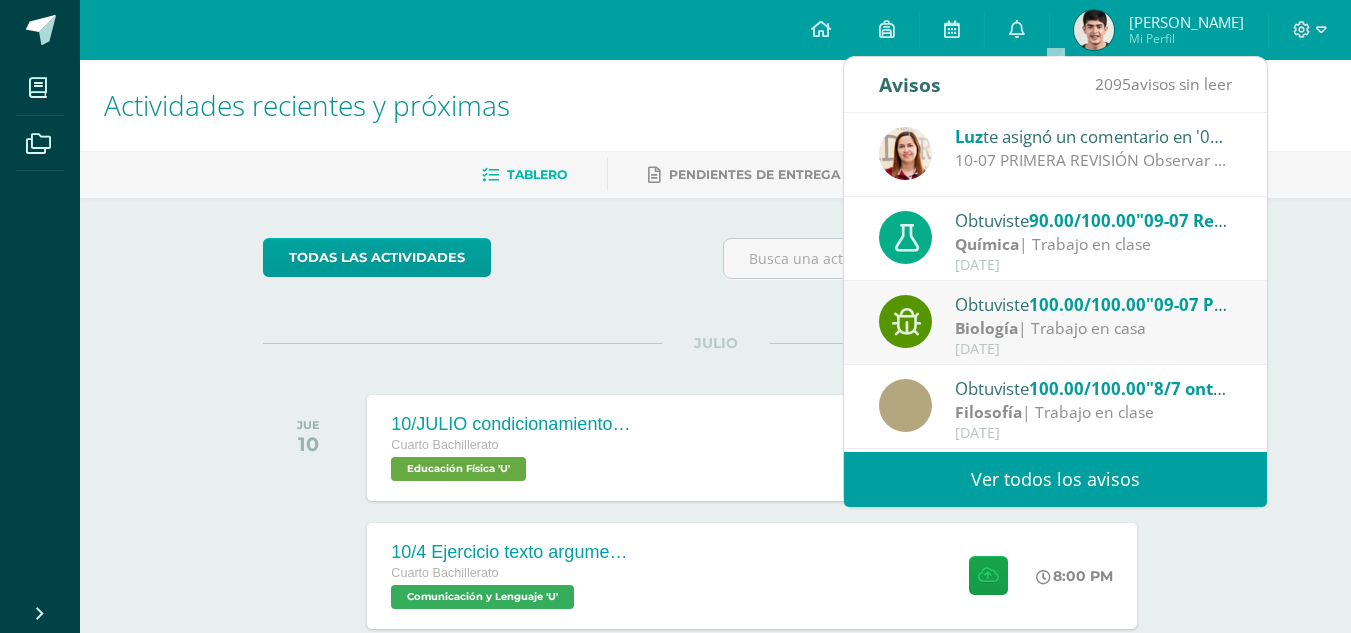 click on "Obtuviste
100.00/100.00  "09-07 Presentación "Cambios en la historia de la tierra""
en
Biología" at bounding box center (1094, 304) 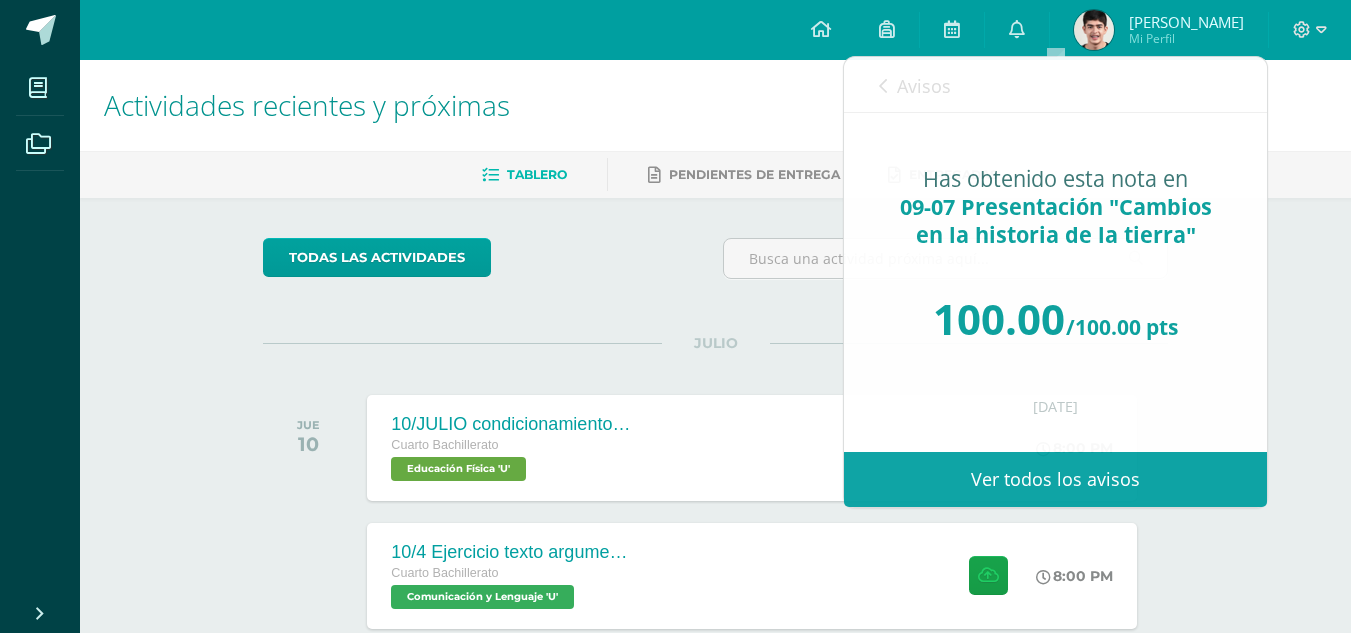 click on "Luis Santiago
Mi Perfil" at bounding box center (1159, 30) 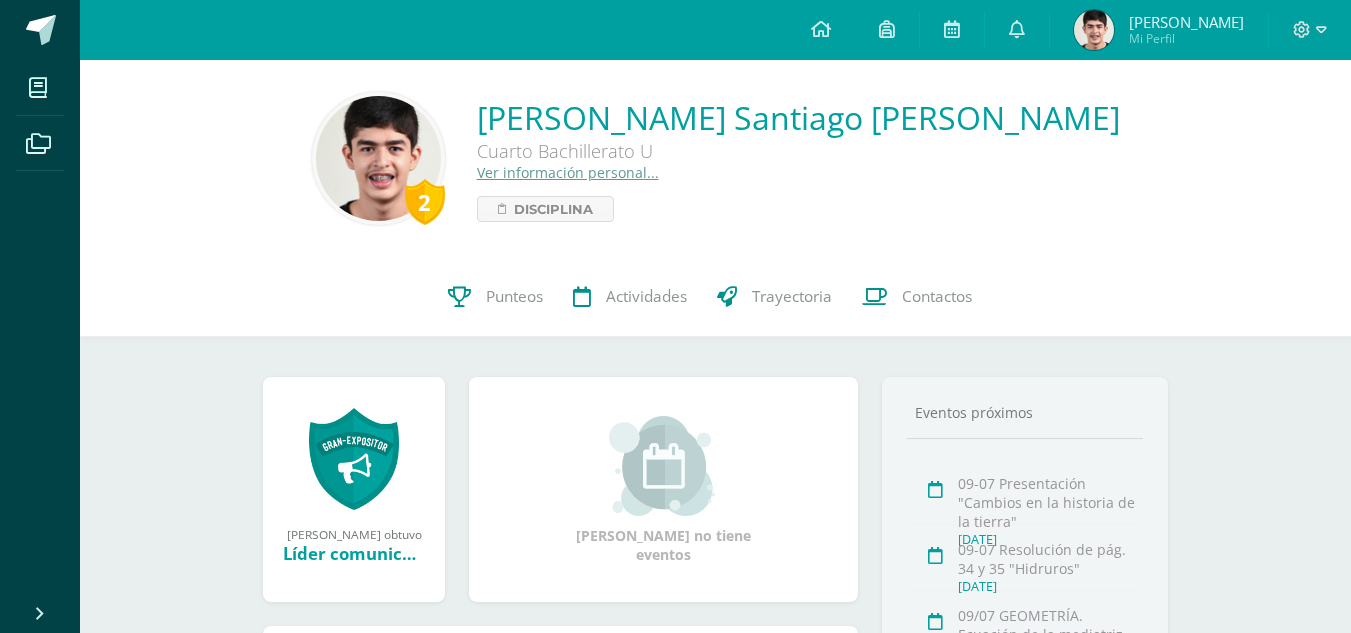 scroll, scrollTop: 0, scrollLeft: 0, axis: both 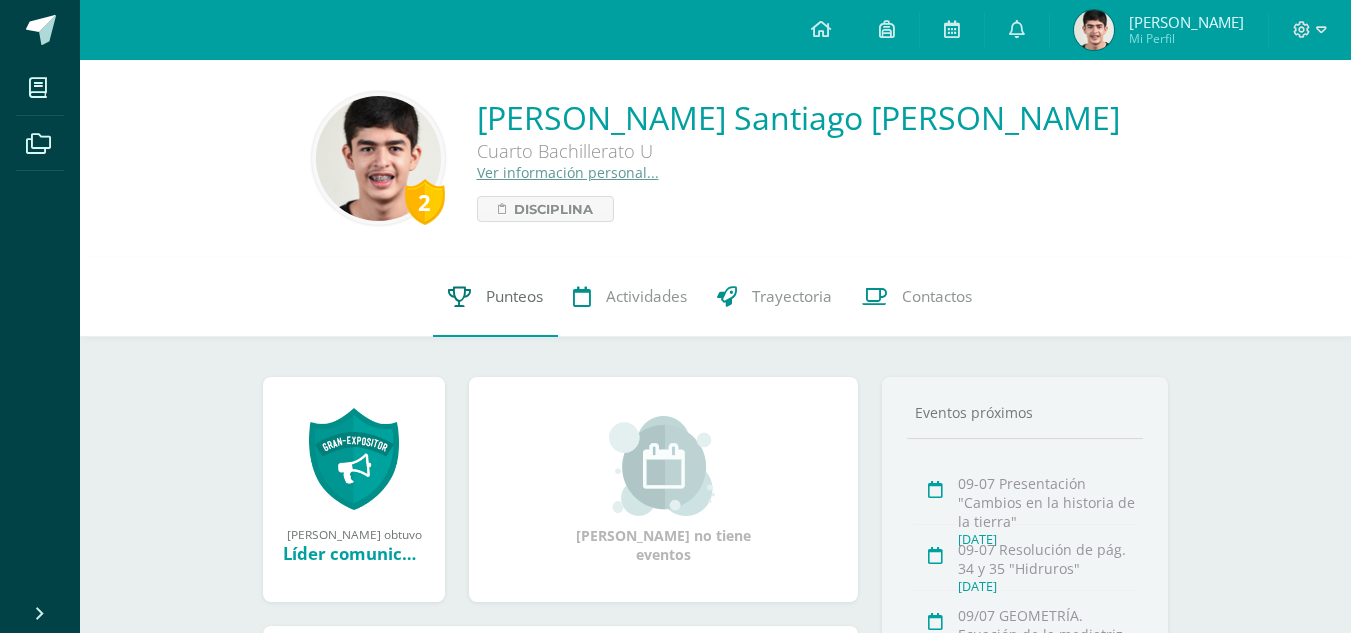 click on "Punteos" at bounding box center [495, 297] 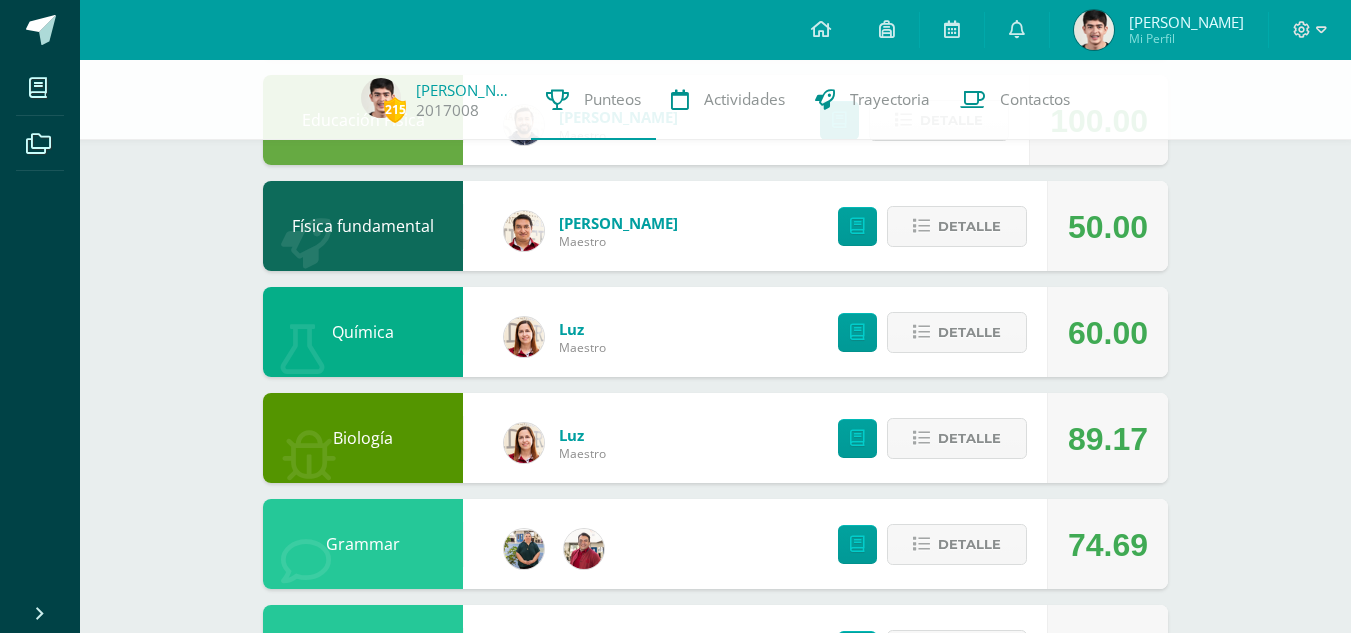 scroll, scrollTop: 878, scrollLeft: 0, axis: vertical 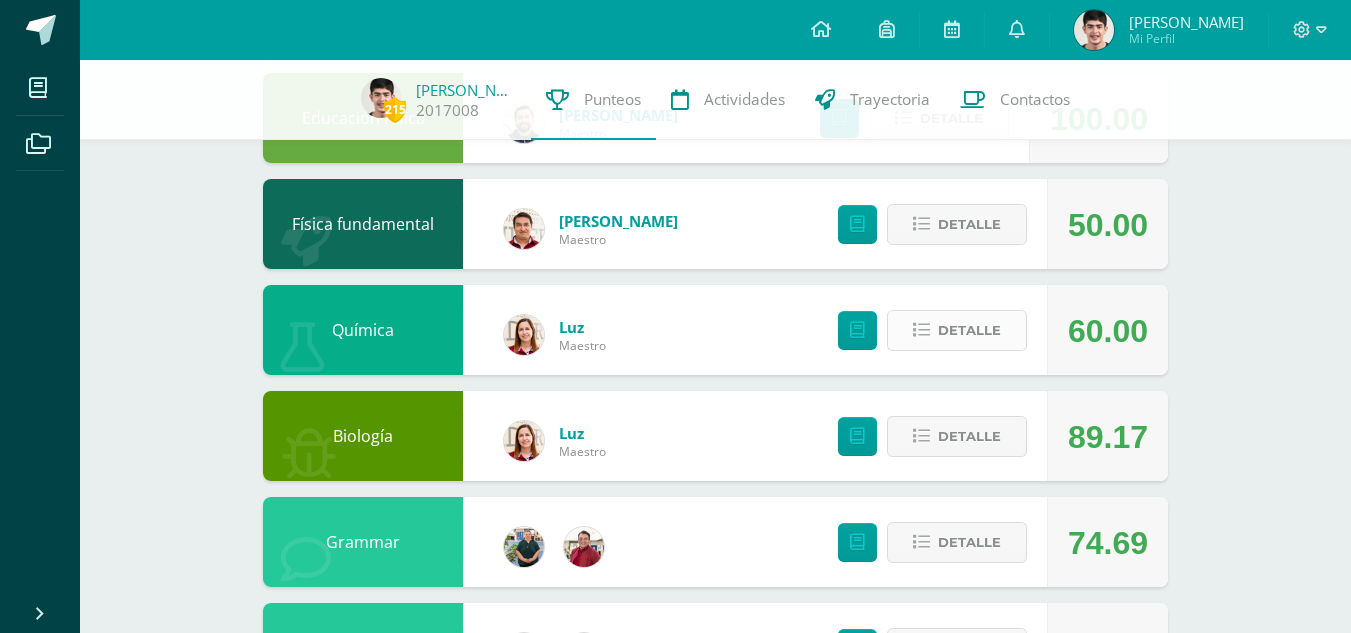 click on "Detalle" at bounding box center (969, 330) 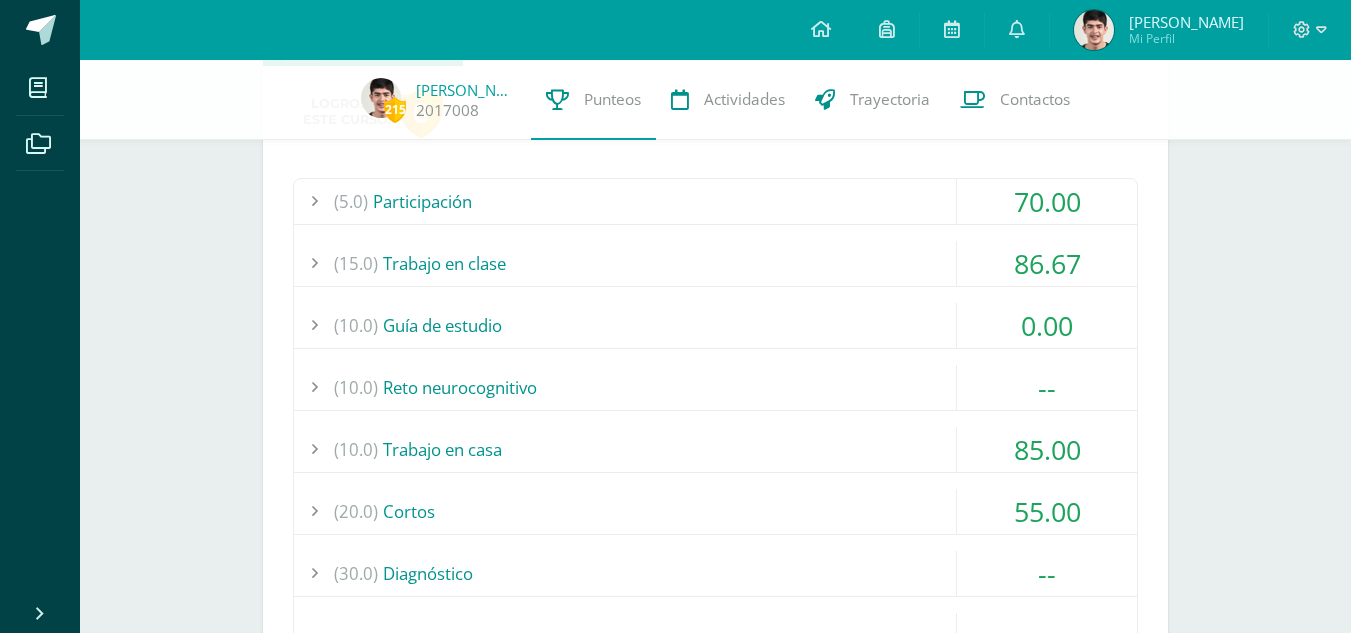 scroll, scrollTop: 1188, scrollLeft: 0, axis: vertical 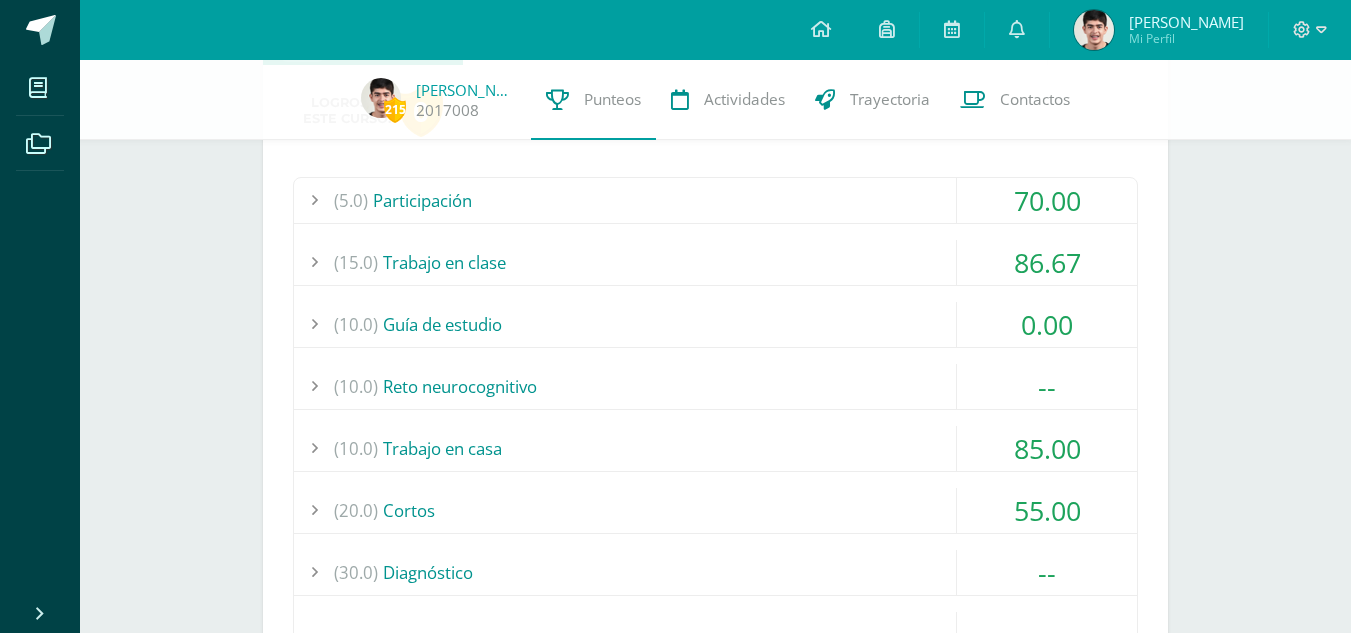 click on "(10.0)
Guía de estudio" at bounding box center [715, 324] 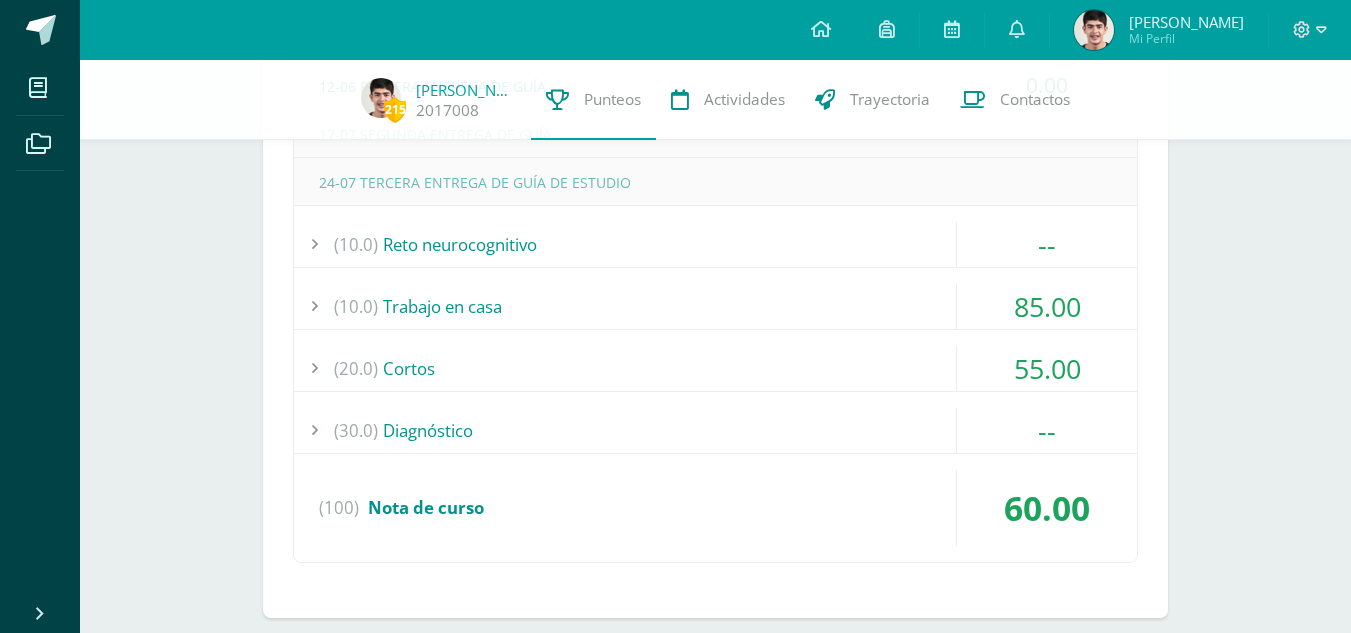 scroll, scrollTop: 1472, scrollLeft: 0, axis: vertical 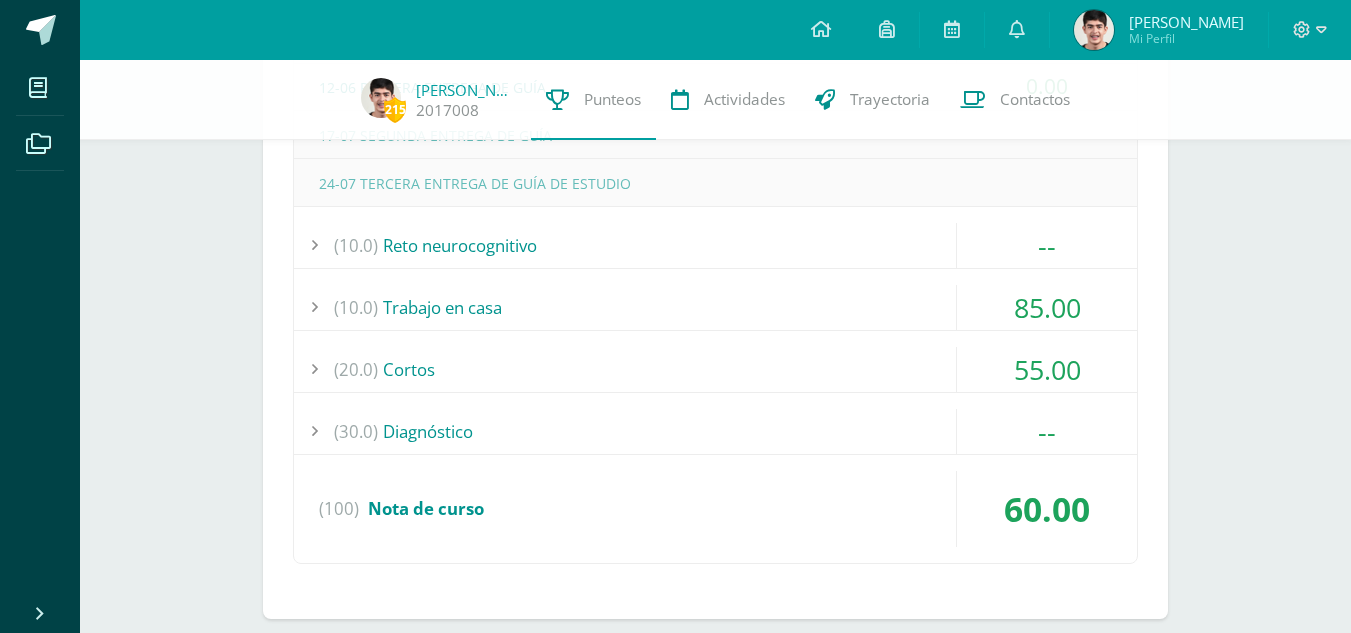 click on "(20.0)
Cortos" at bounding box center (715, 369) 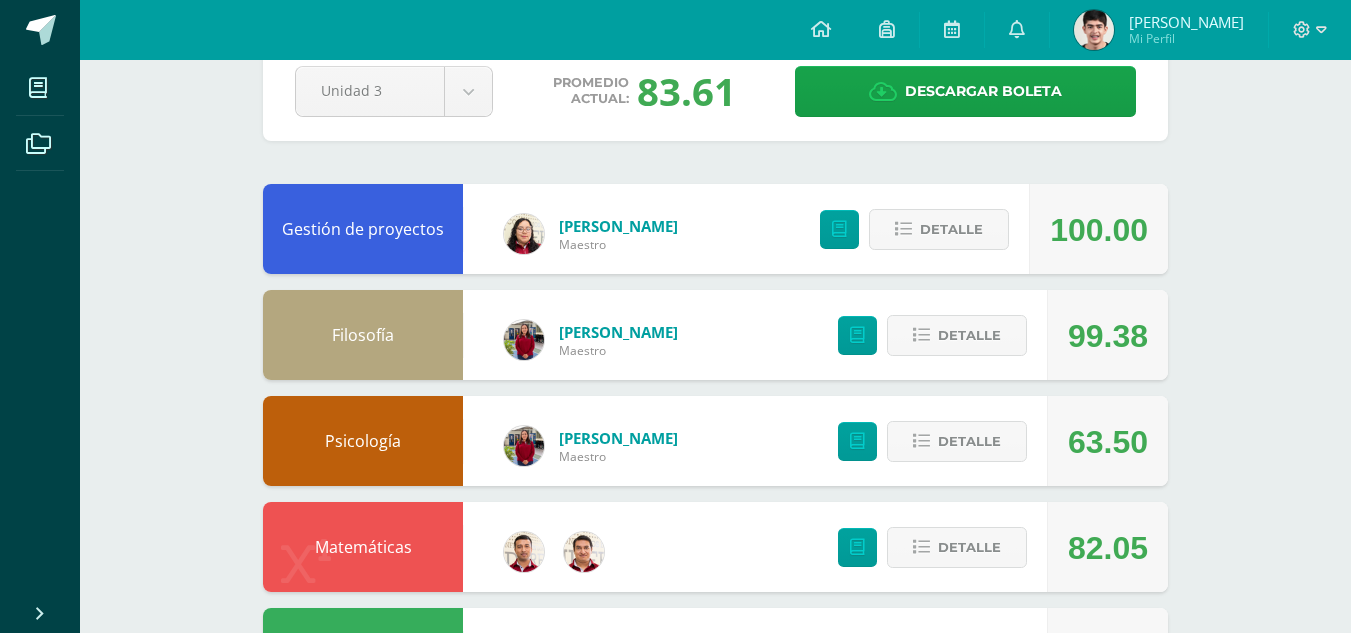 scroll, scrollTop: 0, scrollLeft: 0, axis: both 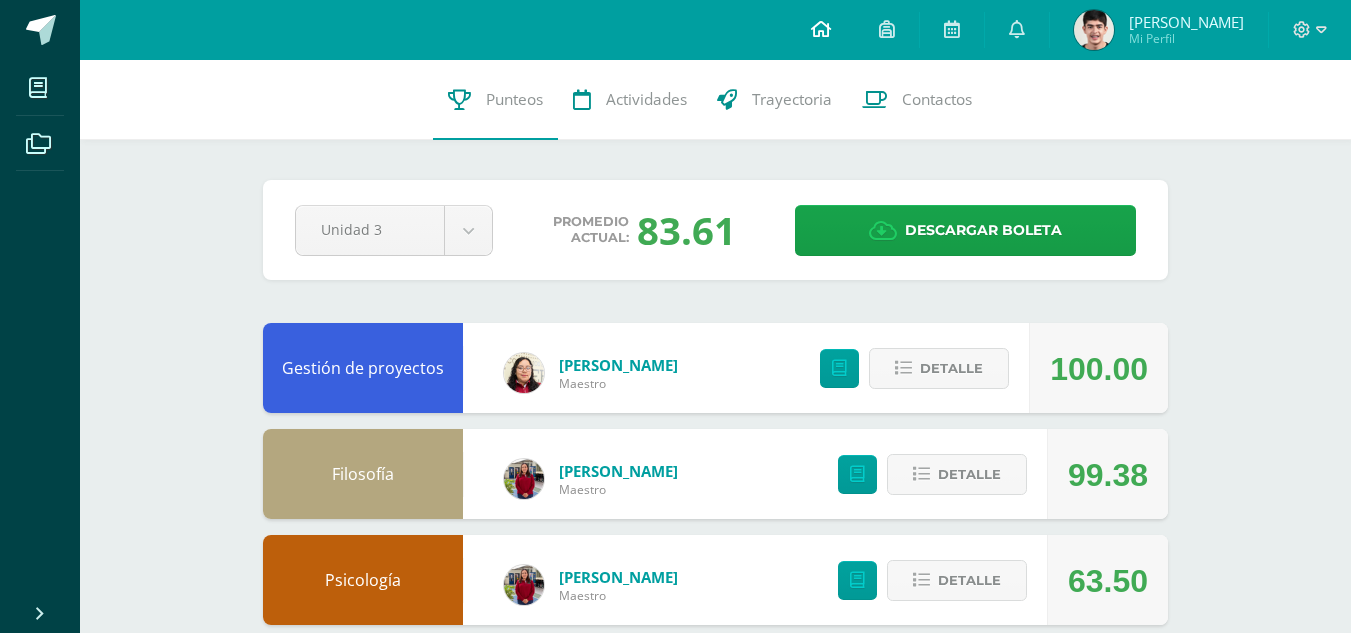 click at bounding box center (821, 30) 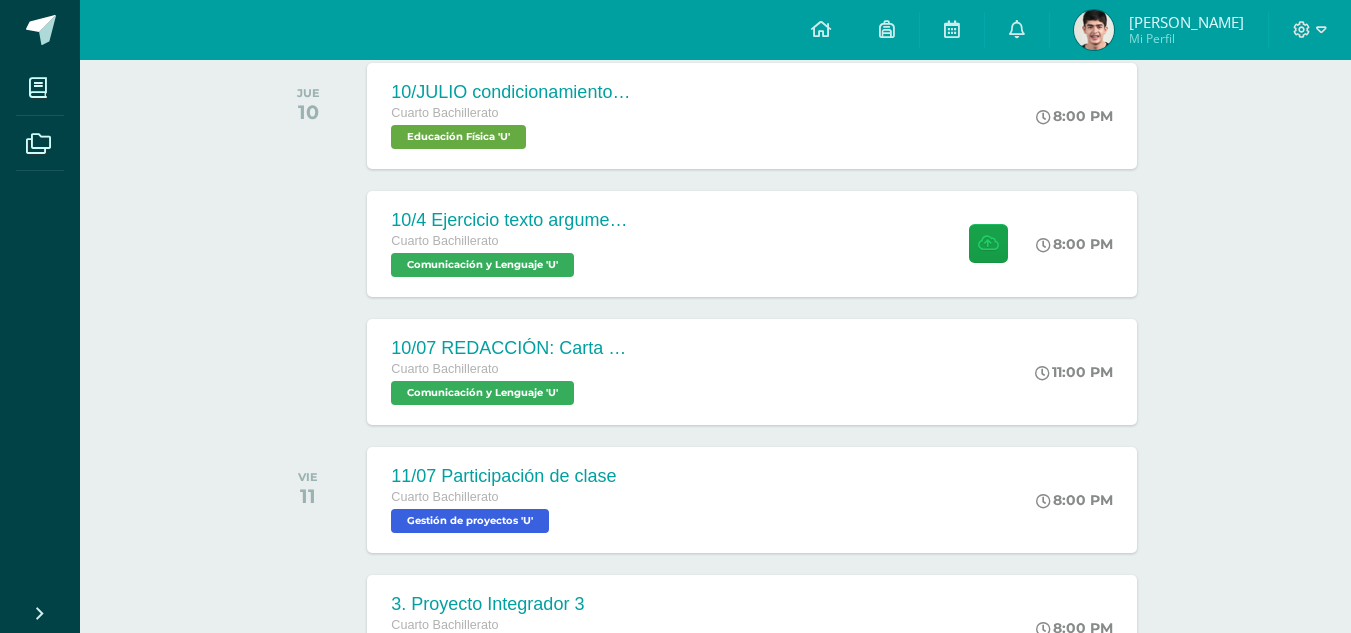 scroll, scrollTop: 336, scrollLeft: 0, axis: vertical 